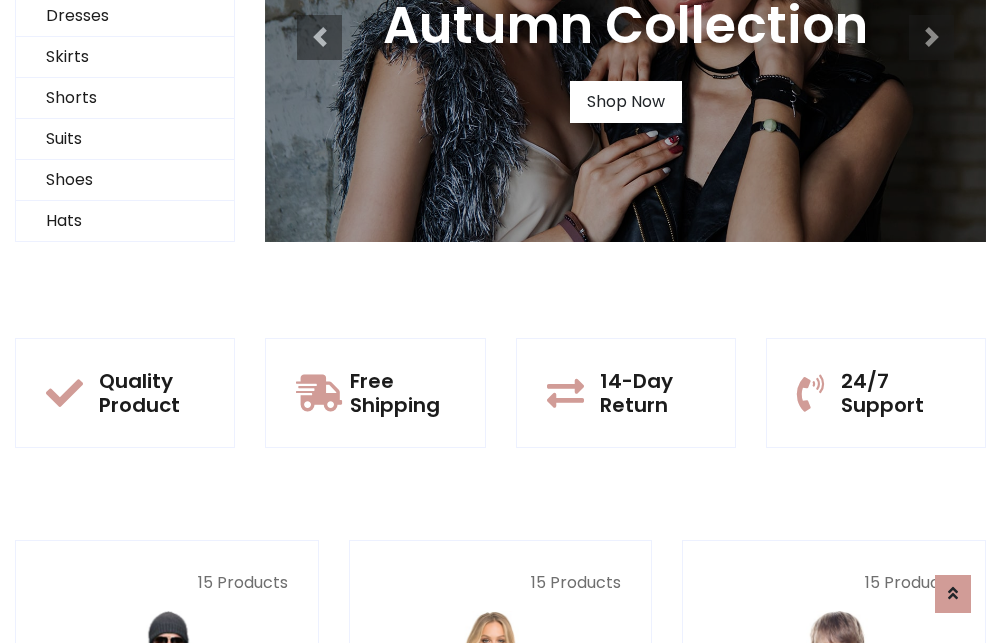 scroll, scrollTop: 0, scrollLeft: 0, axis: both 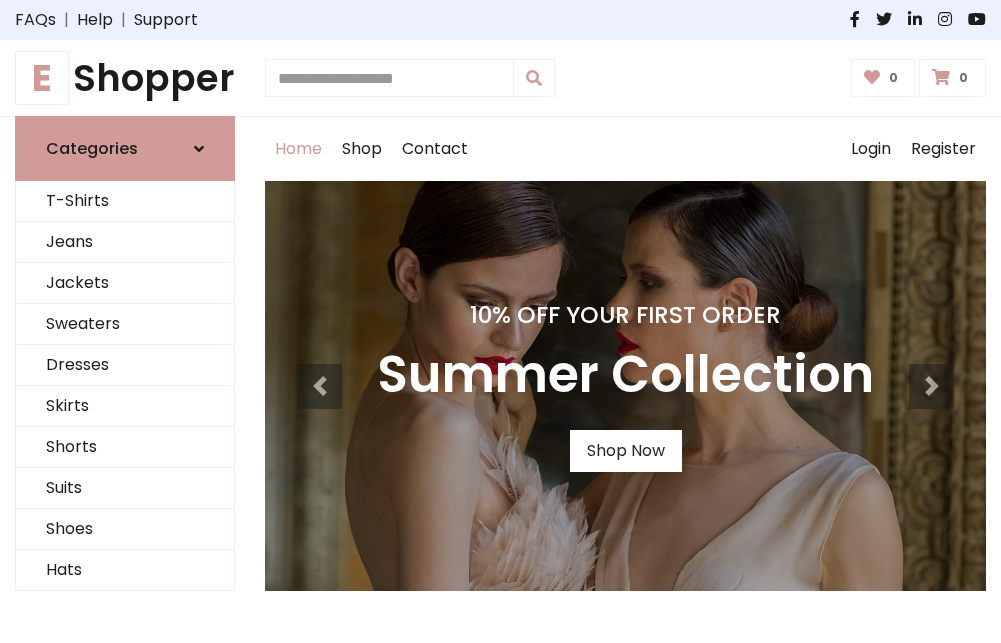 click on "10% Off Your First Order" at bounding box center [625, 315] 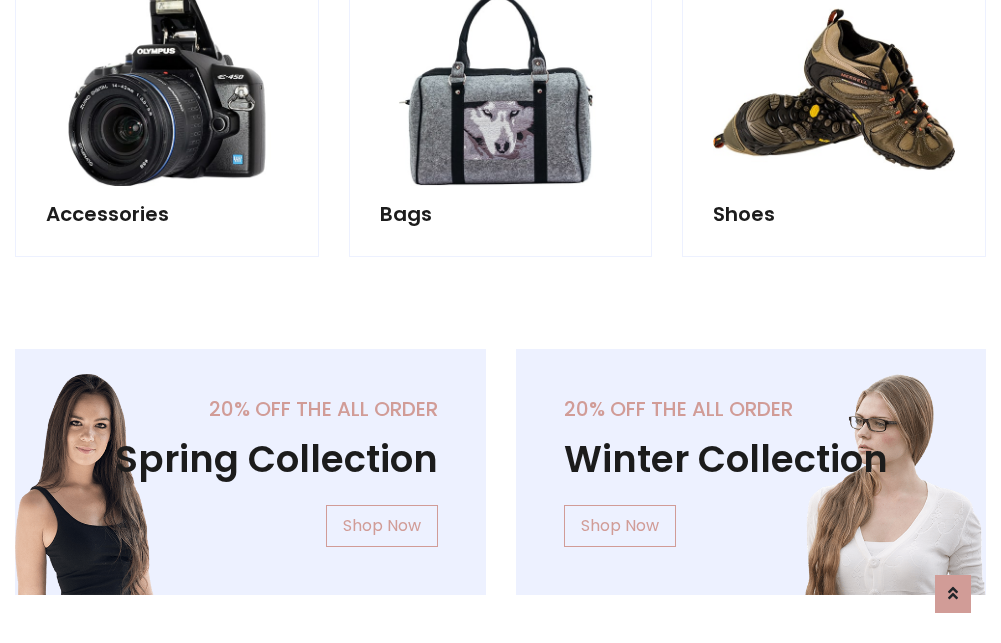 scroll, scrollTop: 4023, scrollLeft: 0, axis: vertical 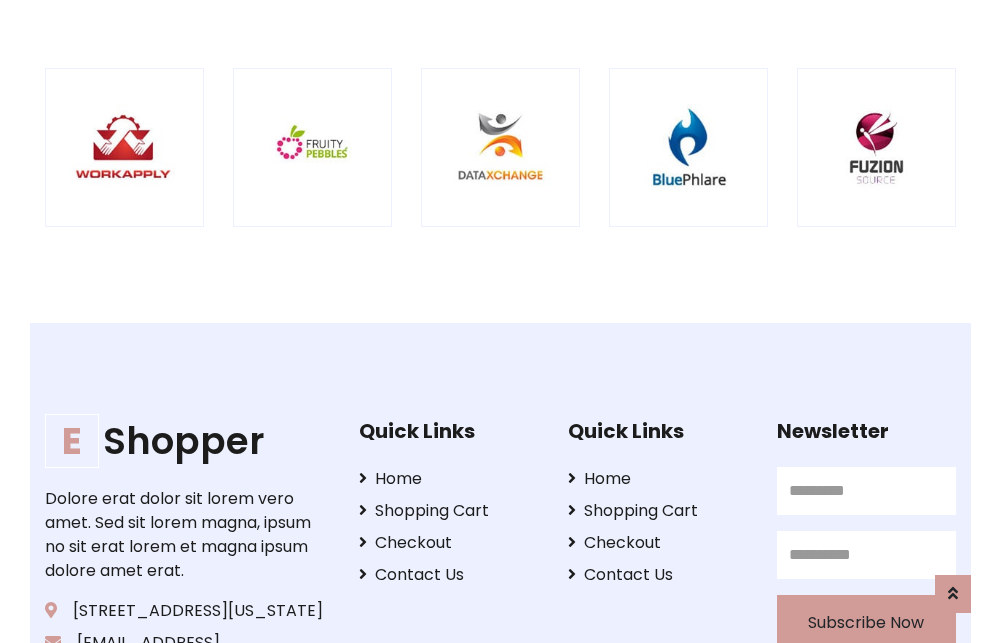 click at bounding box center (125, -1848) 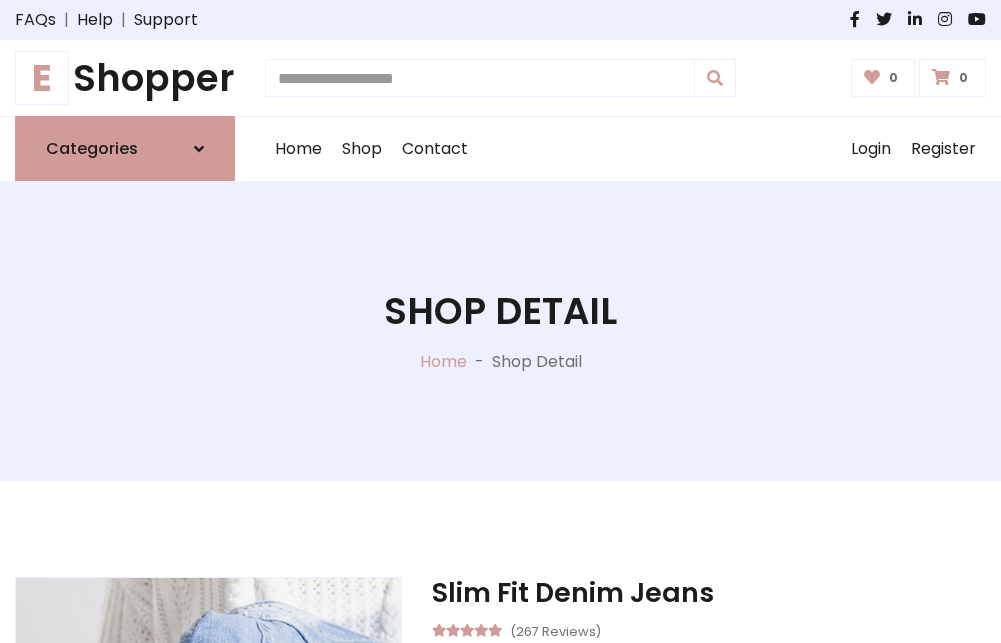scroll, scrollTop: 0, scrollLeft: 0, axis: both 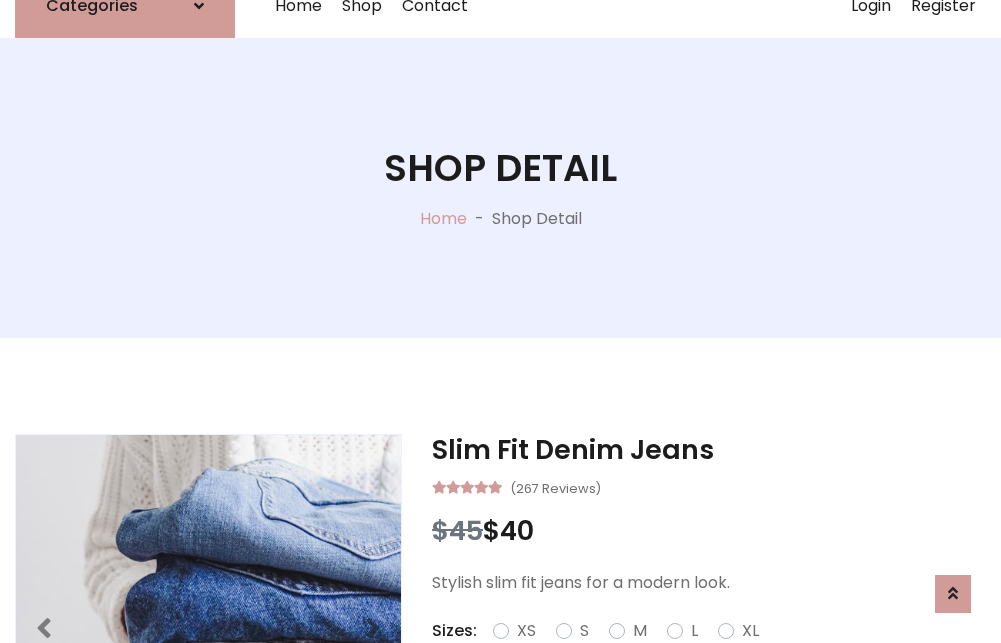 click on "M" at bounding box center [640, 631] 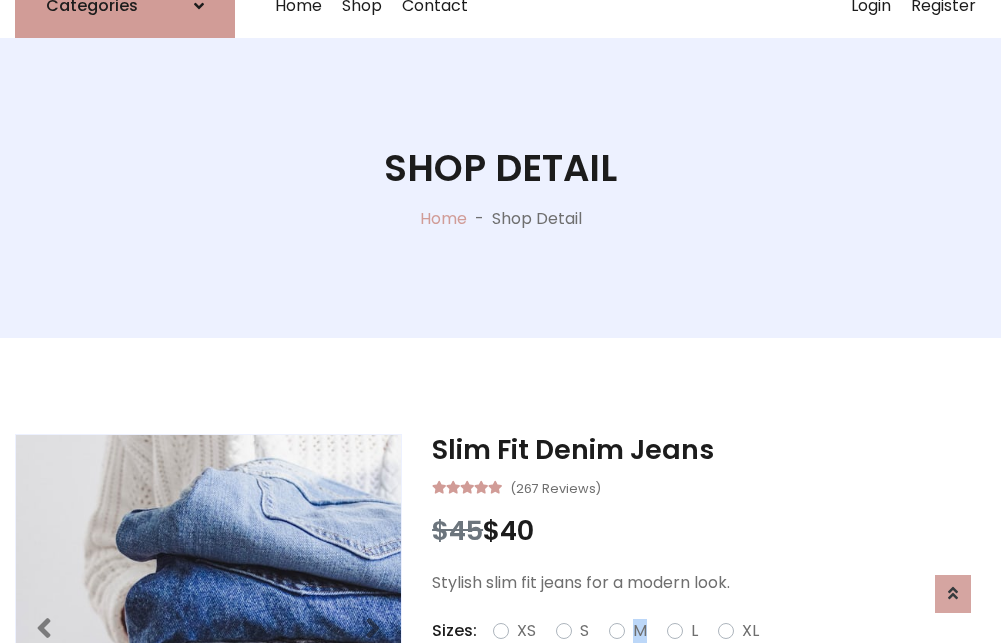 scroll, scrollTop: 4, scrollLeft: 0, axis: vertical 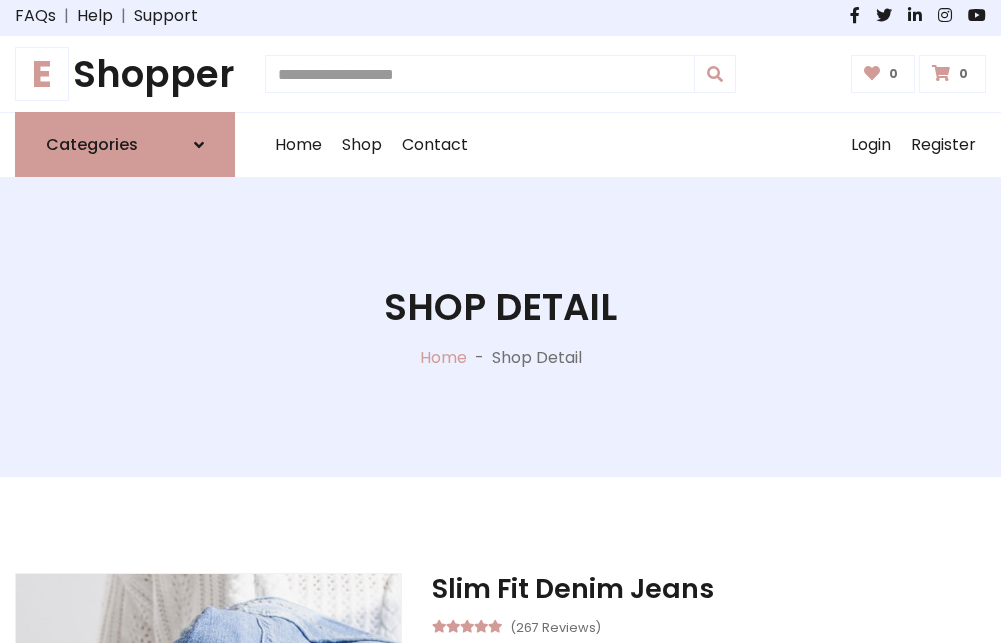click on "Shop Detail" at bounding box center (500, 307) 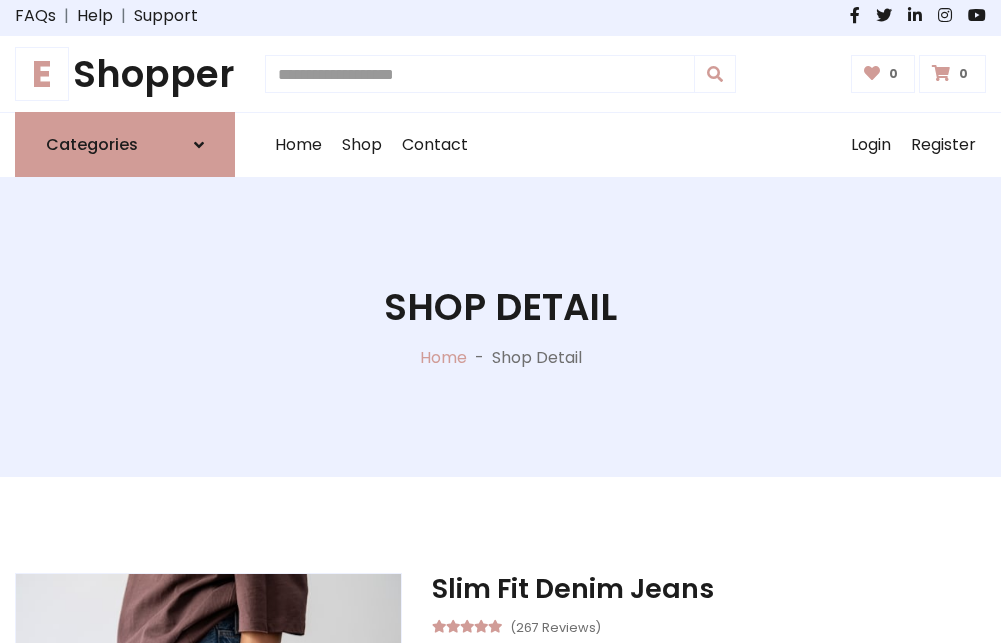 click on "Shop Detail" at bounding box center (500, 307) 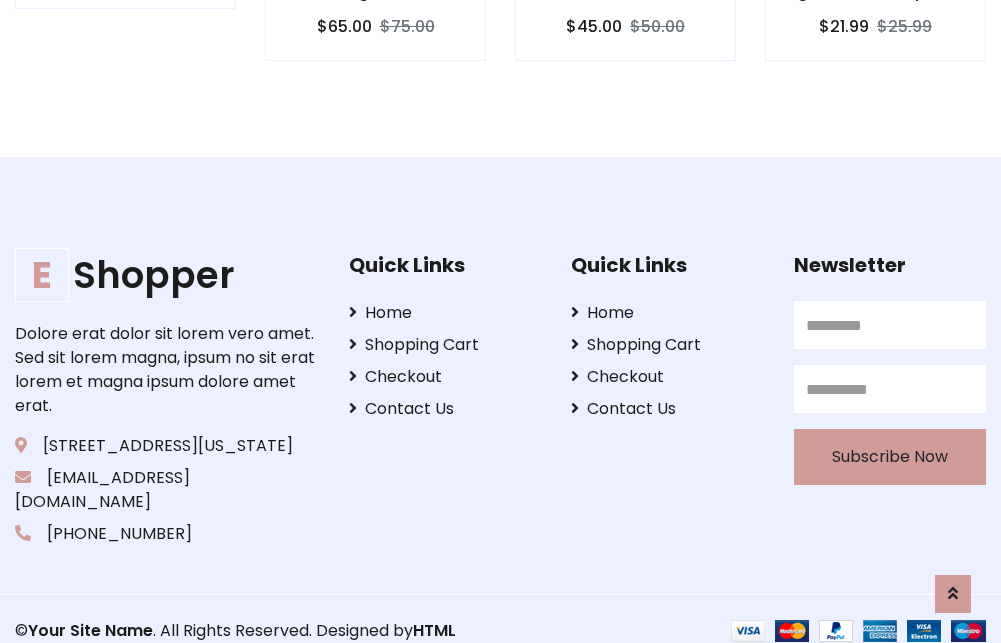 scroll, scrollTop: 0, scrollLeft: 0, axis: both 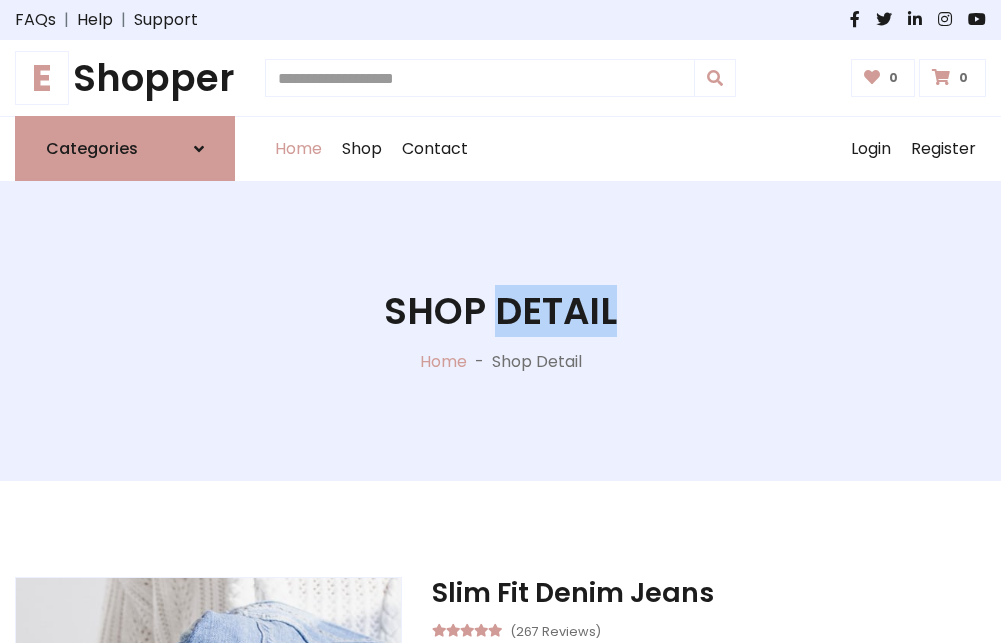 click on "Home" at bounding box center [298, 149] 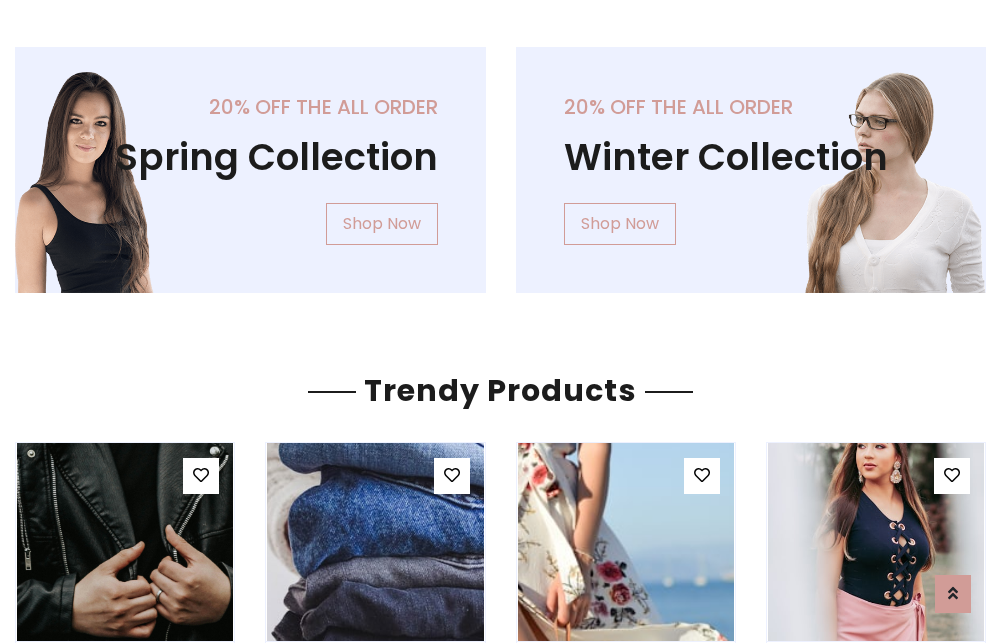scroll, scrollTop: 0, scrollLeft: 0, axis: both 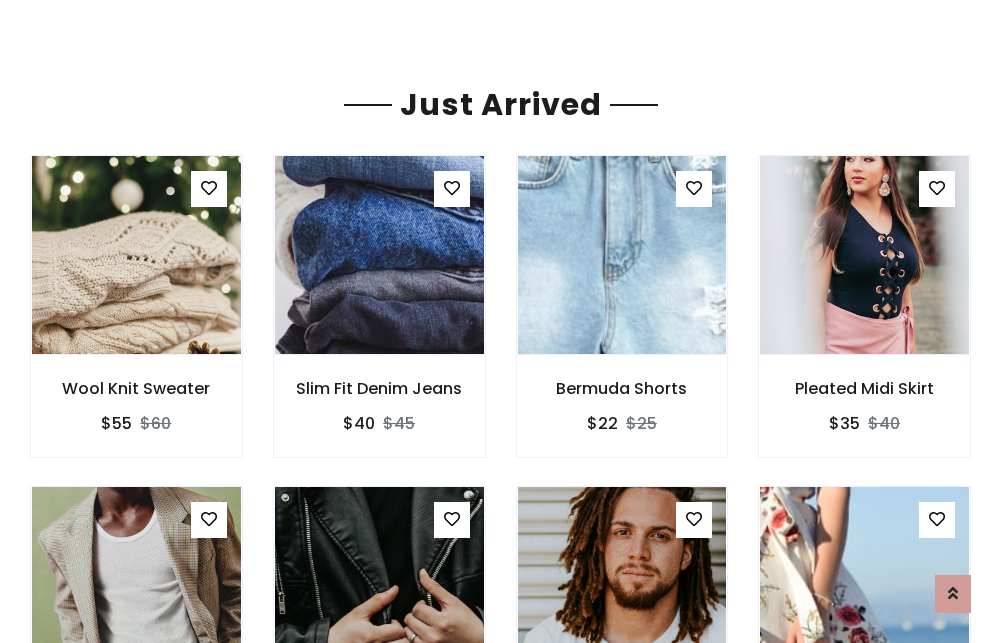 click on "Your Site Name" at bounding box center [120, 1609] 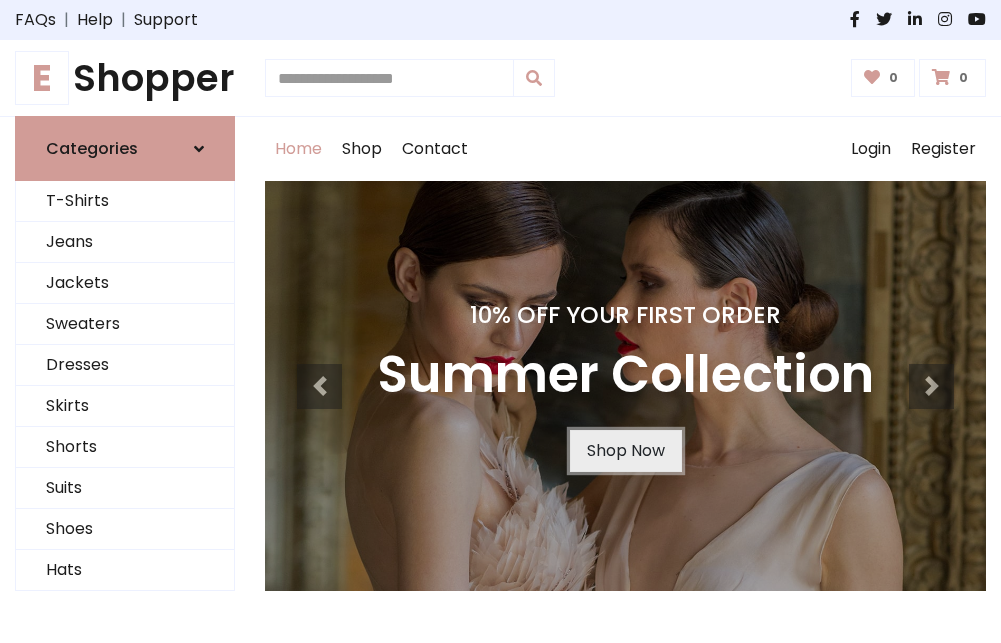 click on "Shop Now" at bounding box center (626, 451) 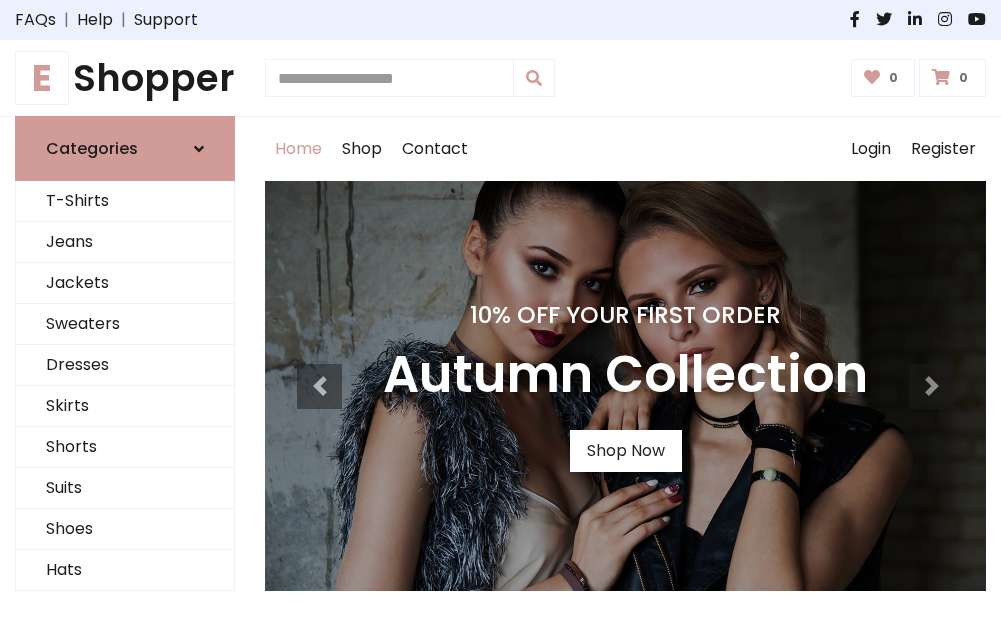 scroll, scrollTop: 0, scrollLeft: 0, axis: both 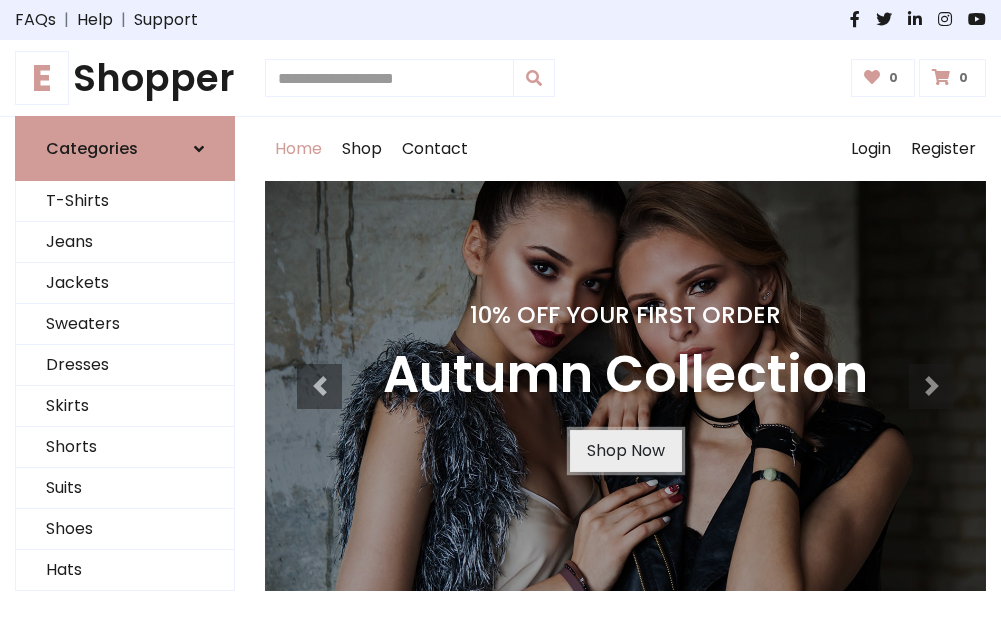 click on "Shop Now" at bounding box center [626, 451] 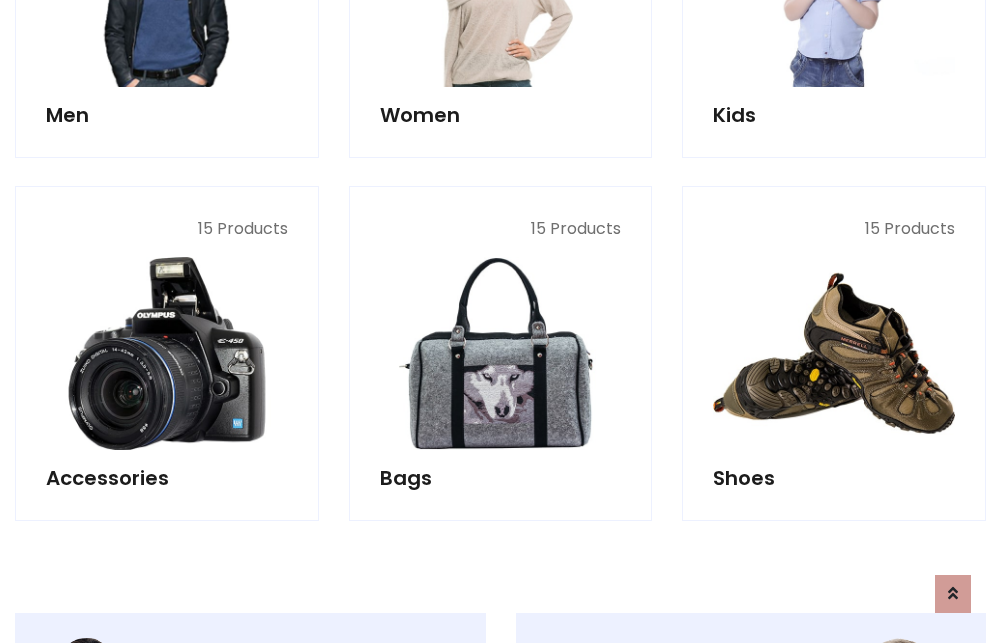 scroll, scrollTop: 1994, scrollLeft: 0, axis: vertical 